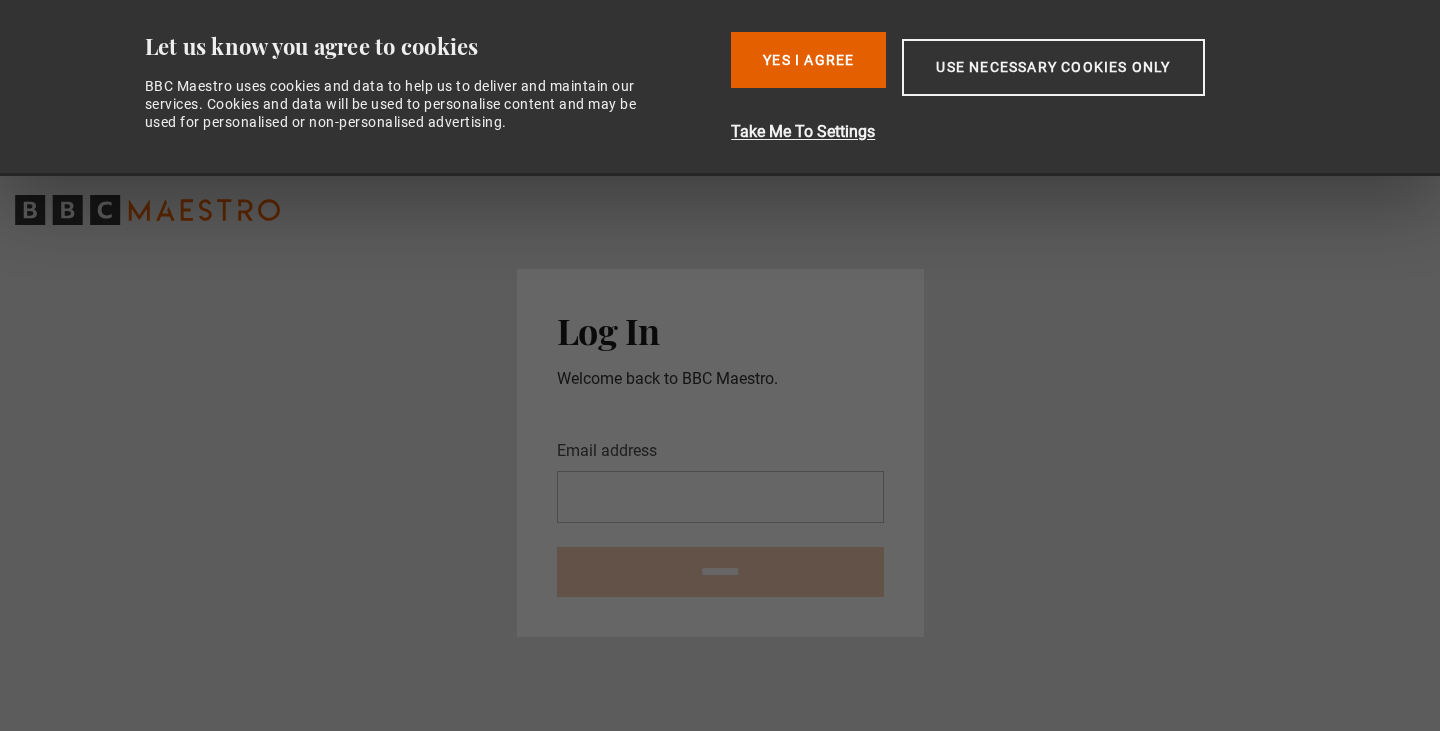 scroll, scrollTop: 0, scrollLeft: 0, axis: both 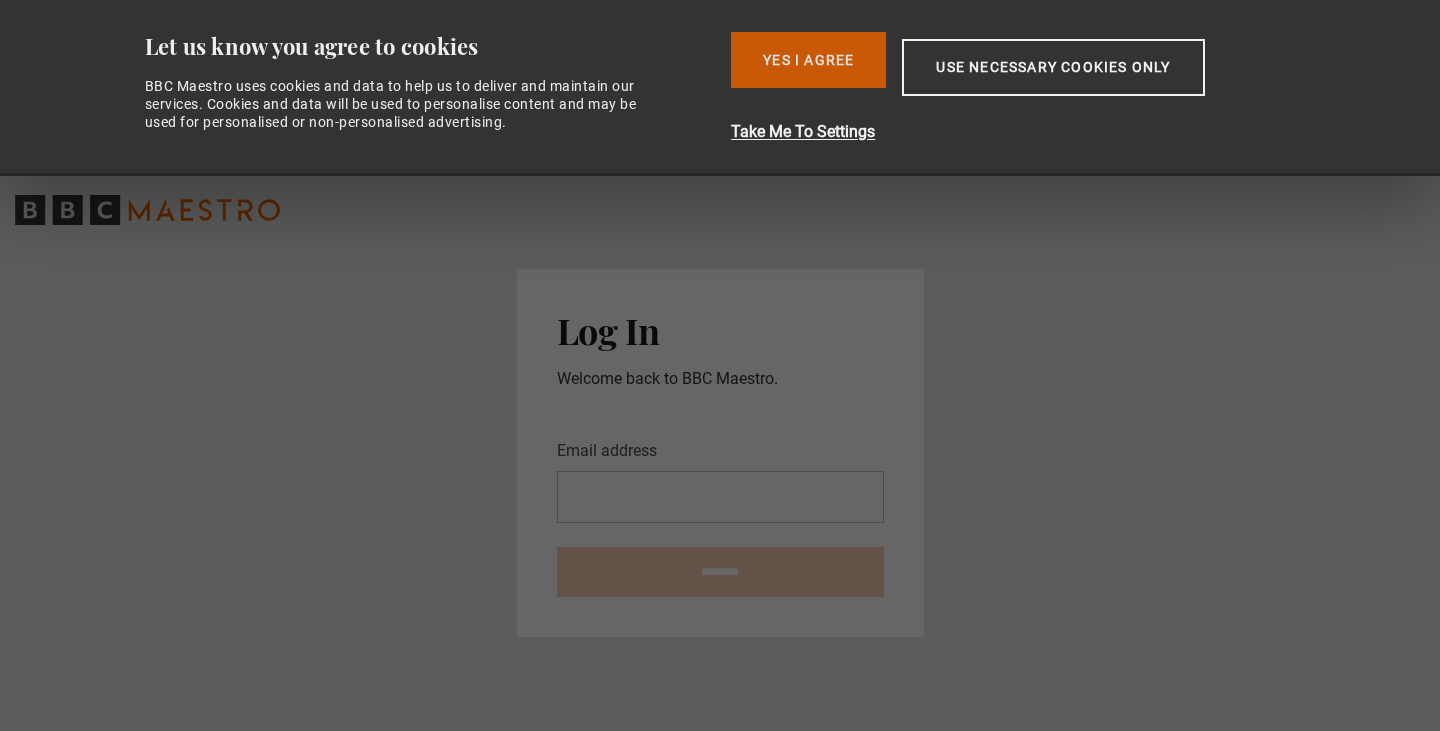click on "Yes I Agree" at bounding box center [808, 60] 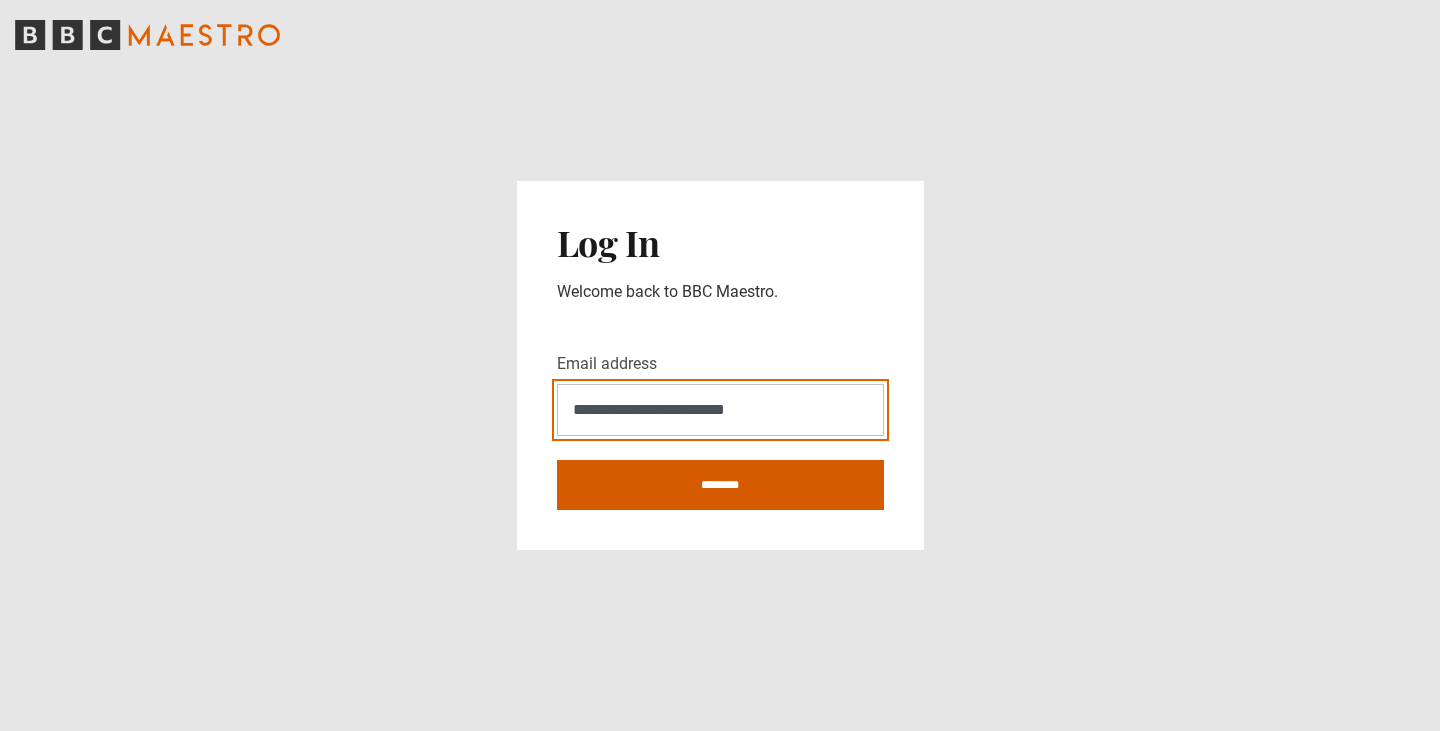 type on "**********" 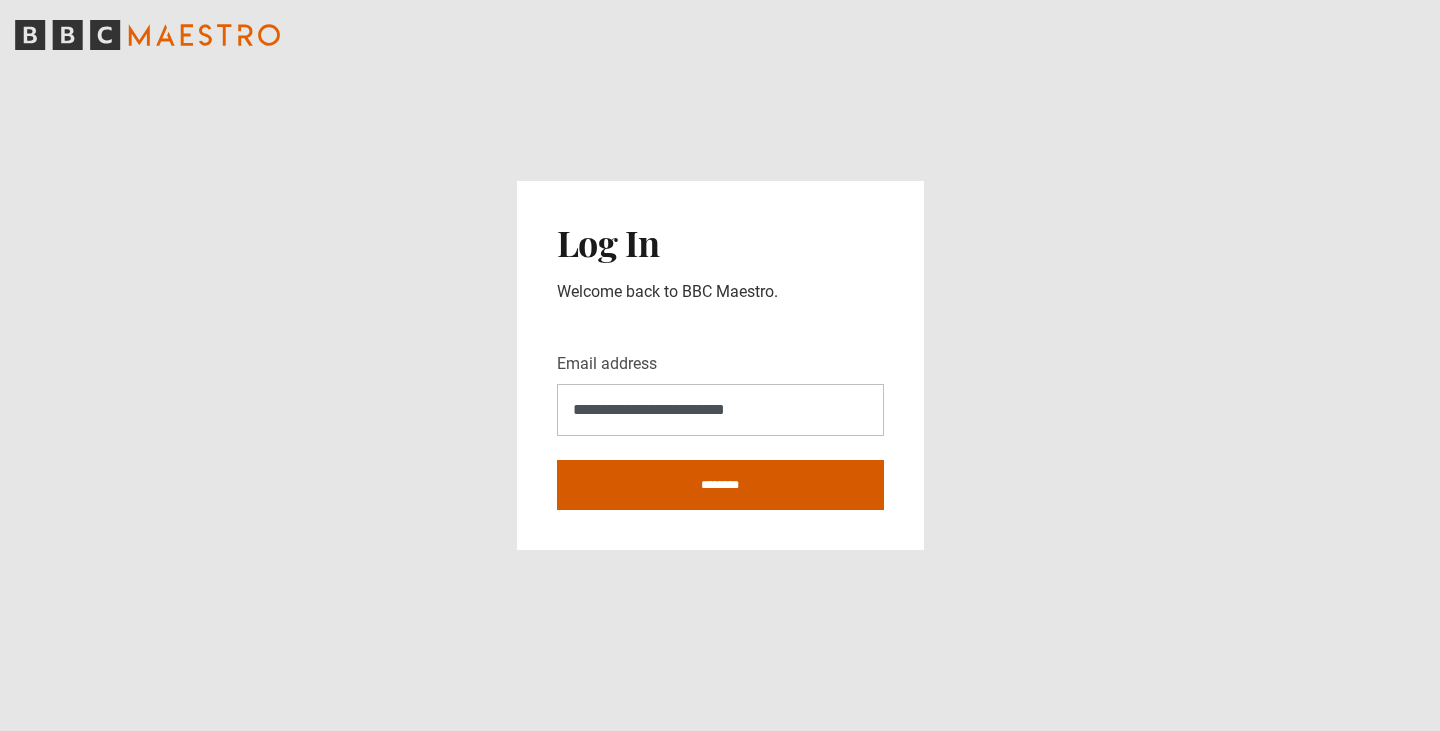 click on "********" at bounding box center (720, 485) 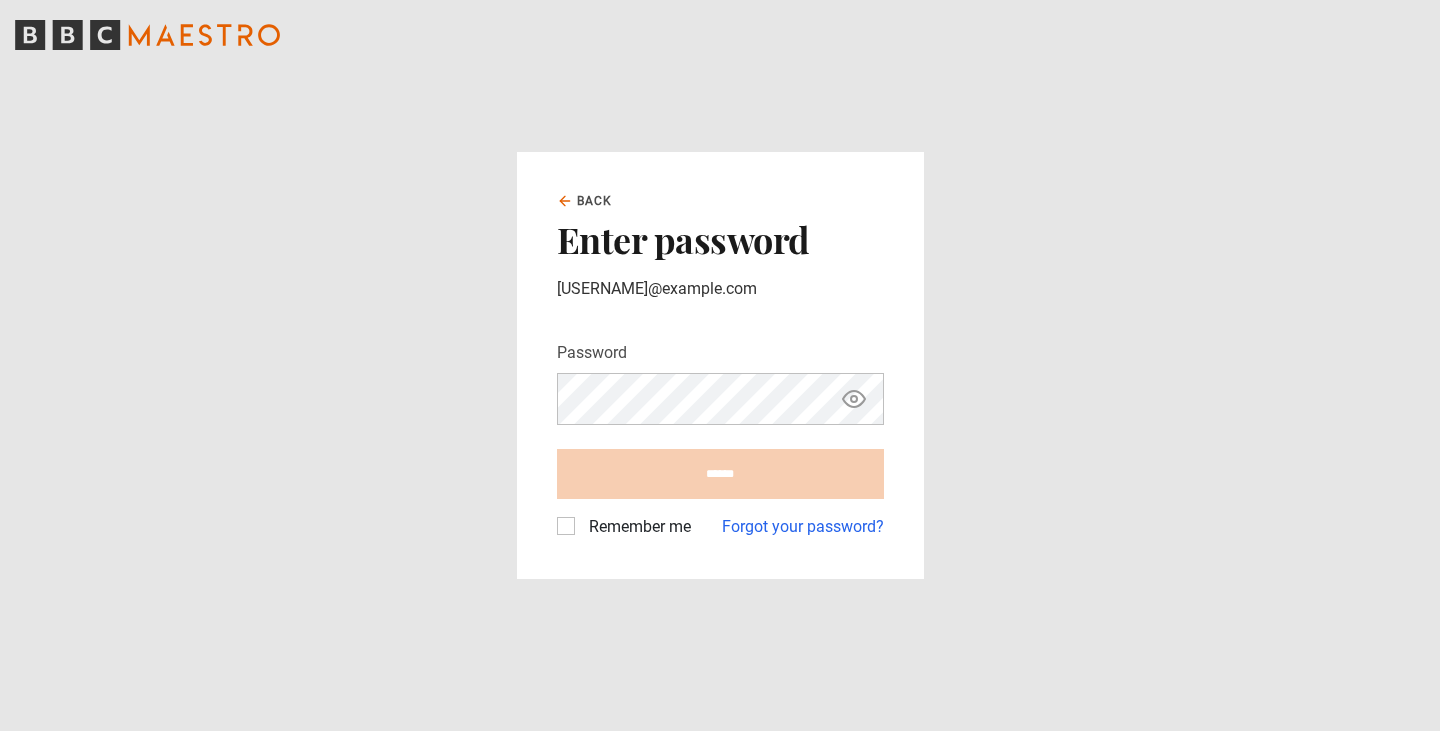 scroll, scrollTop: 0, scrollLeft: 0, axis: both 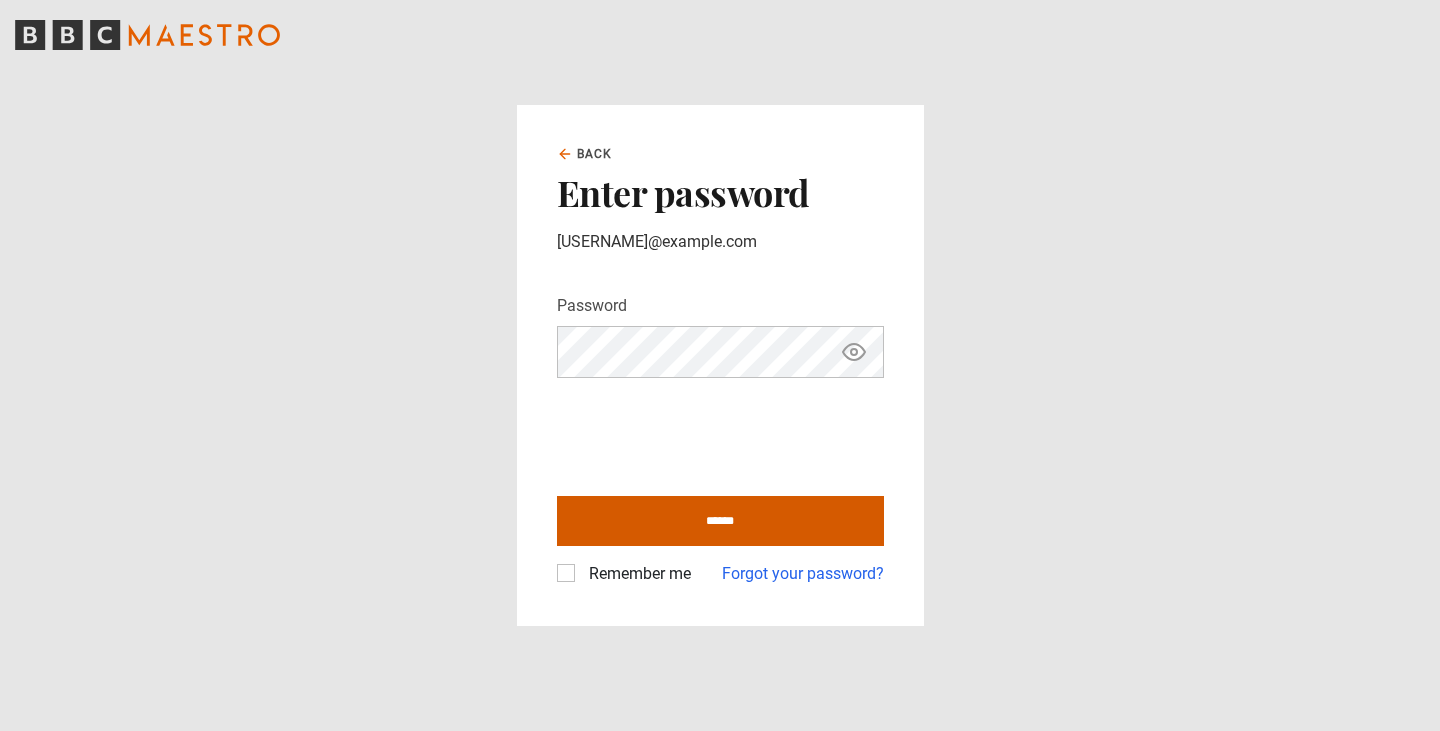 click on "******" at bounding box center [720, 521] 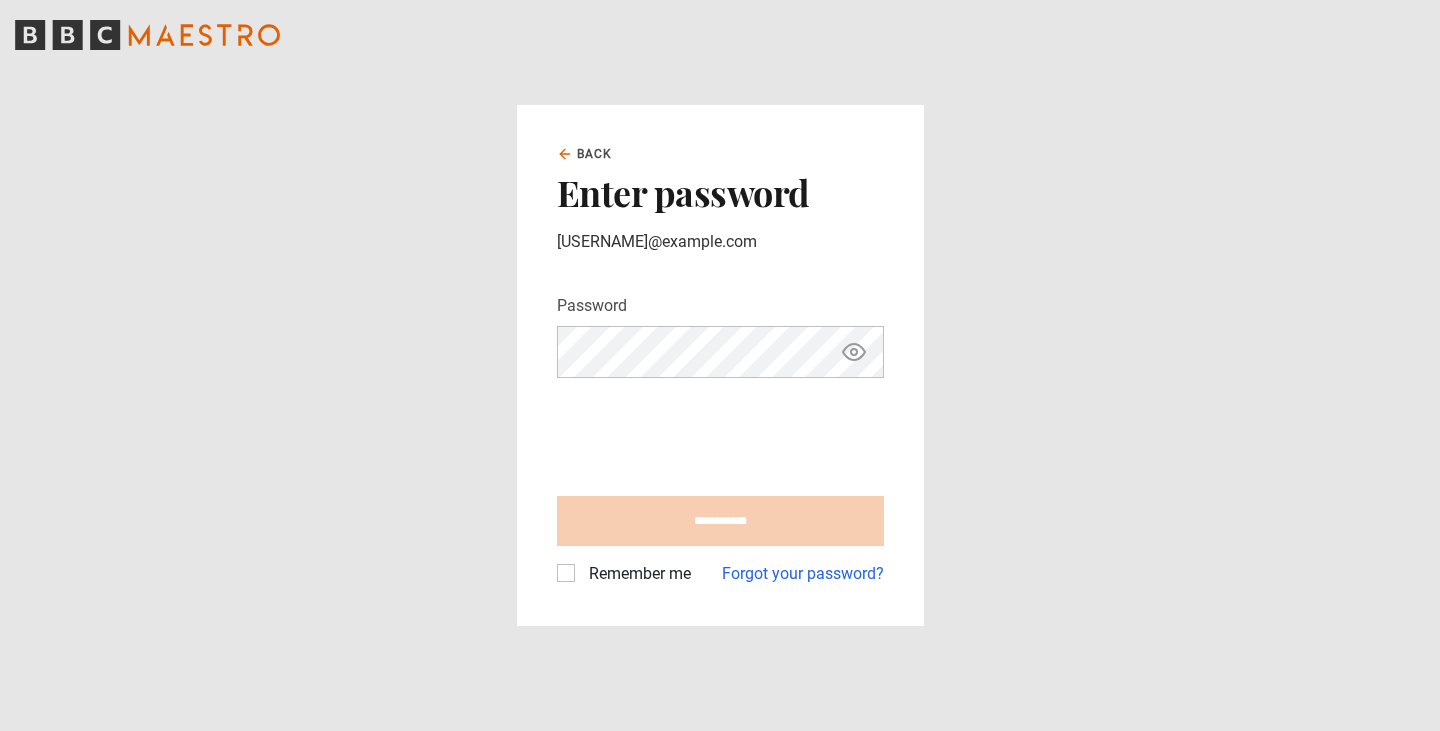 click on "Remember me" at bounding box center (636, 574) 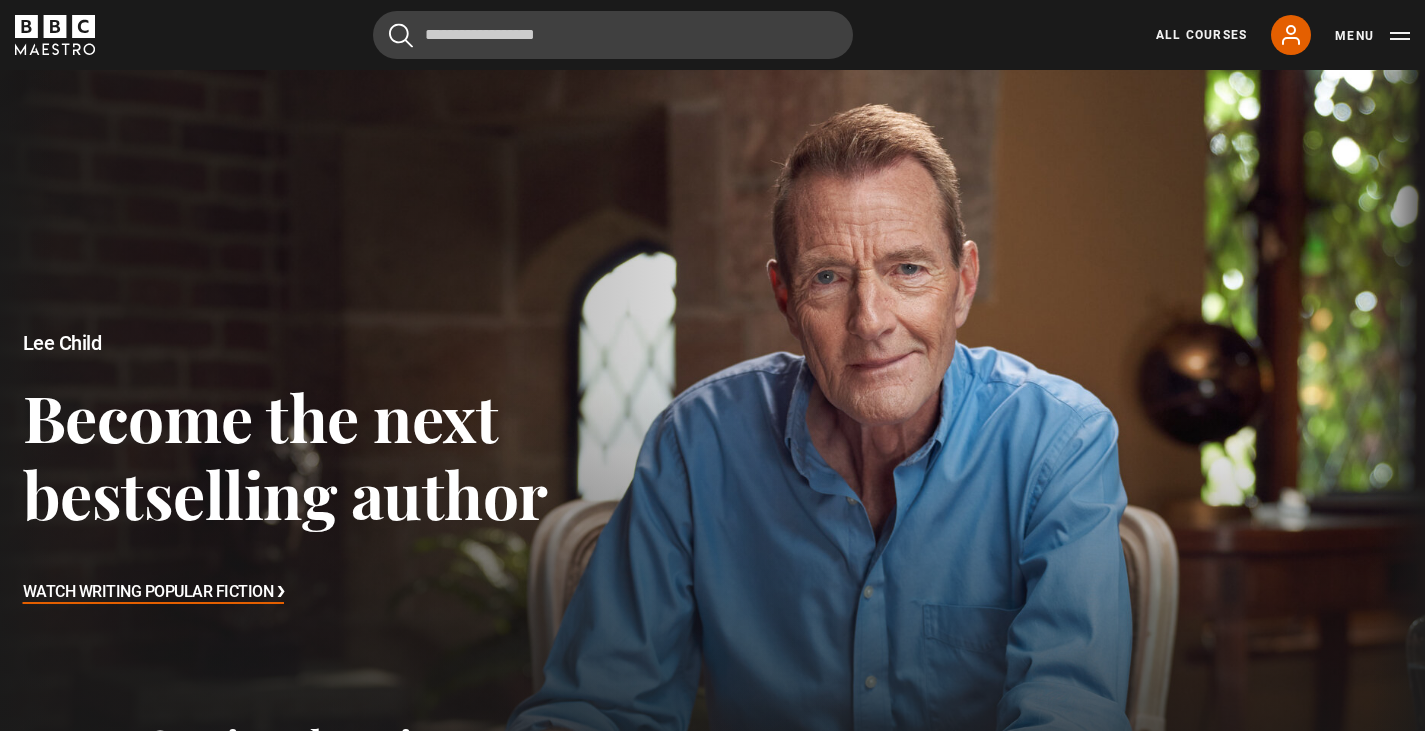 scroll, scrollTop: 0, scrollLeft: 0, axis: both 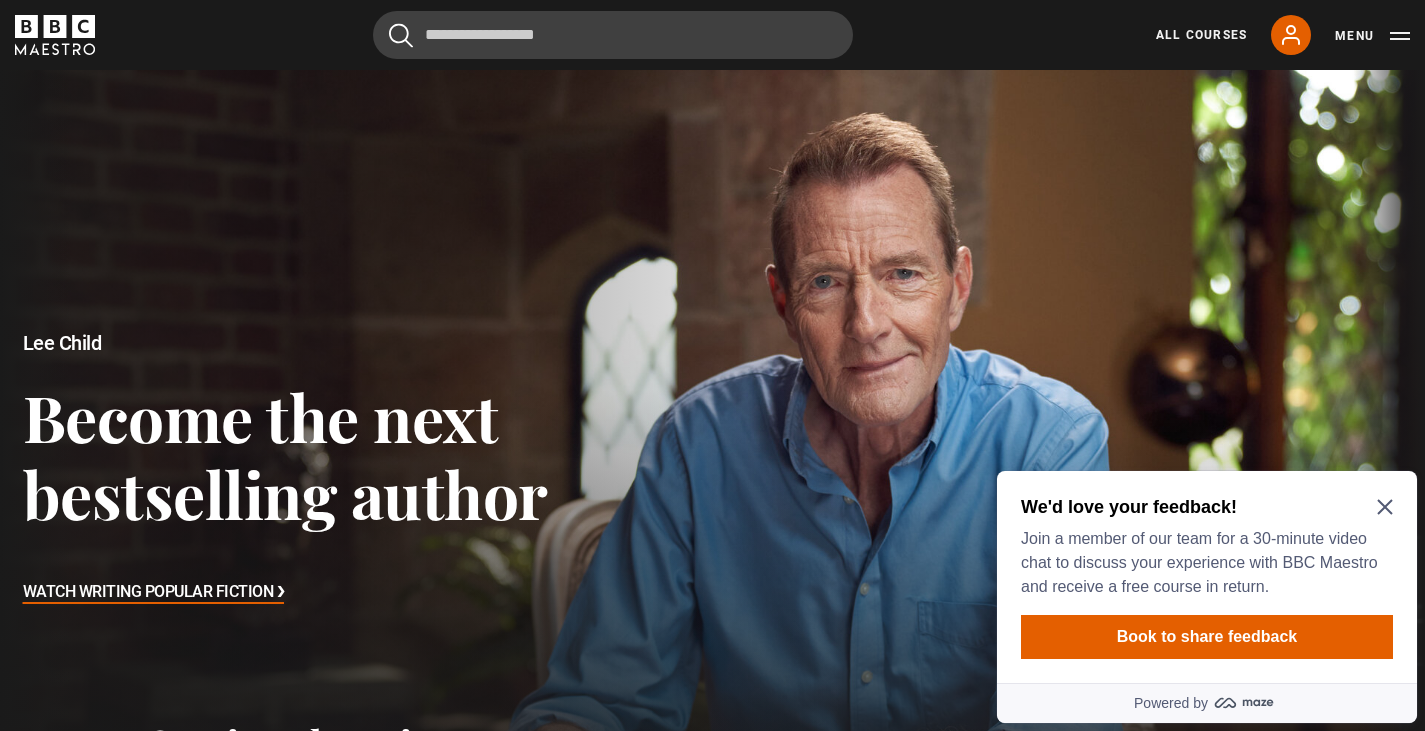 click on "We'd love your feedback! Join a member of our team for a 30-minute video chat to discuss your experience with BBC Maestro and receive a free course in return. Book to share feedback" at bounding box center (1207, 577) 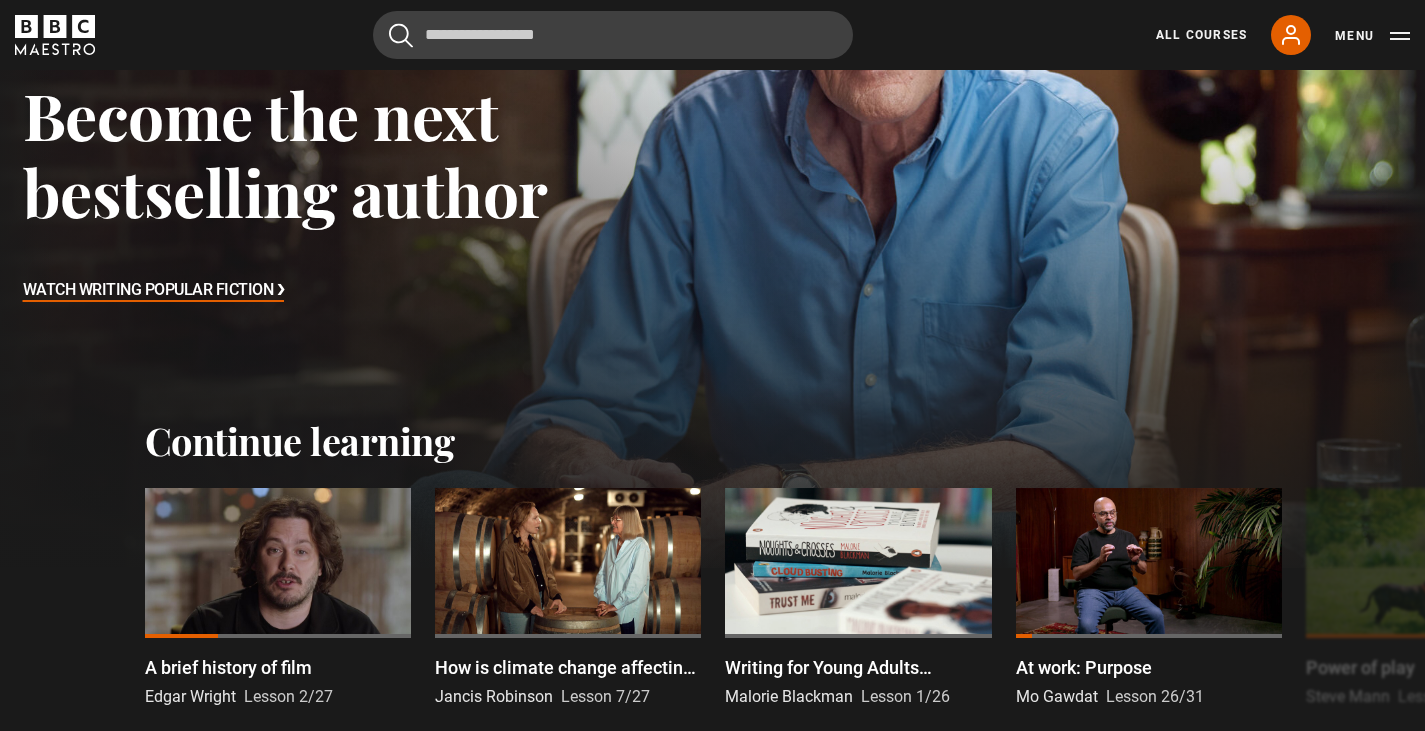 scroll, scrollTop: 200, scrollLeft: 0, axis: vertical 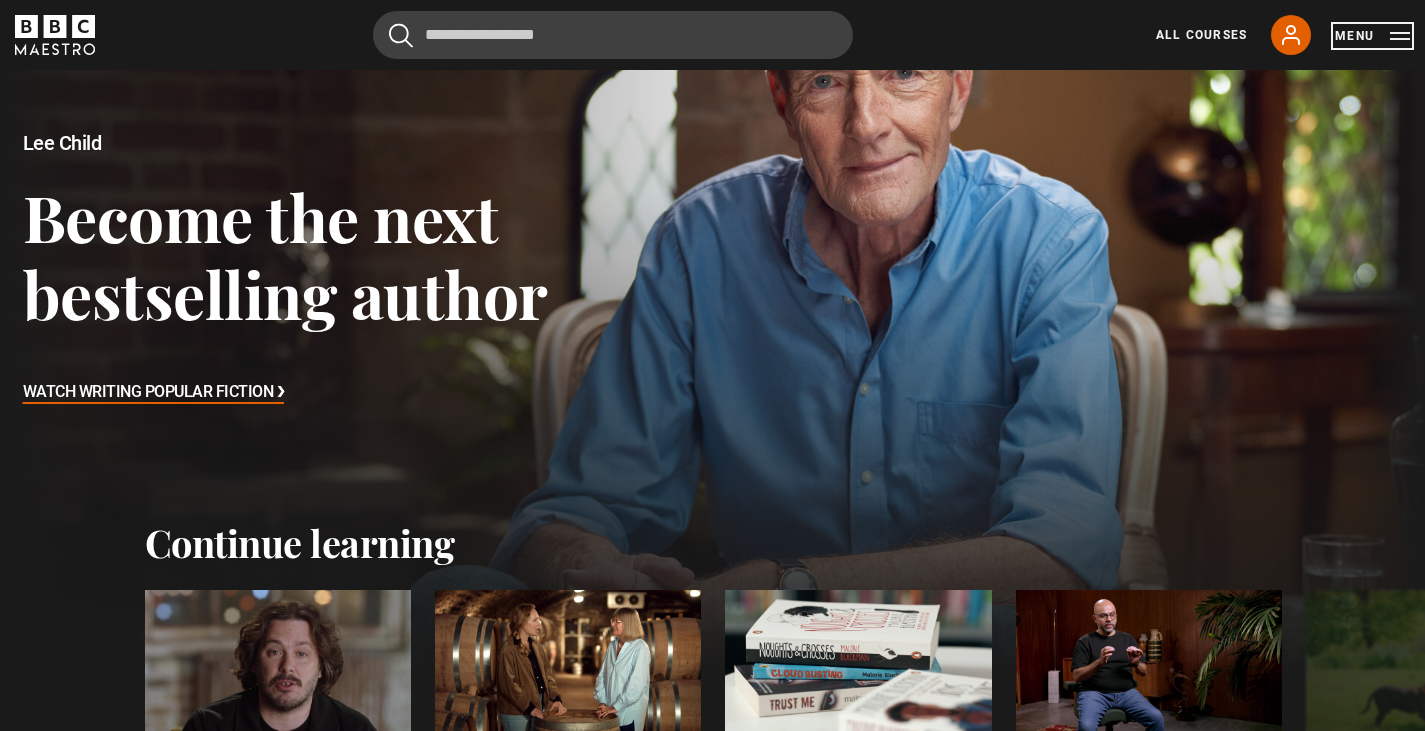 click on "Menu" at bounding box center (1372, 36) 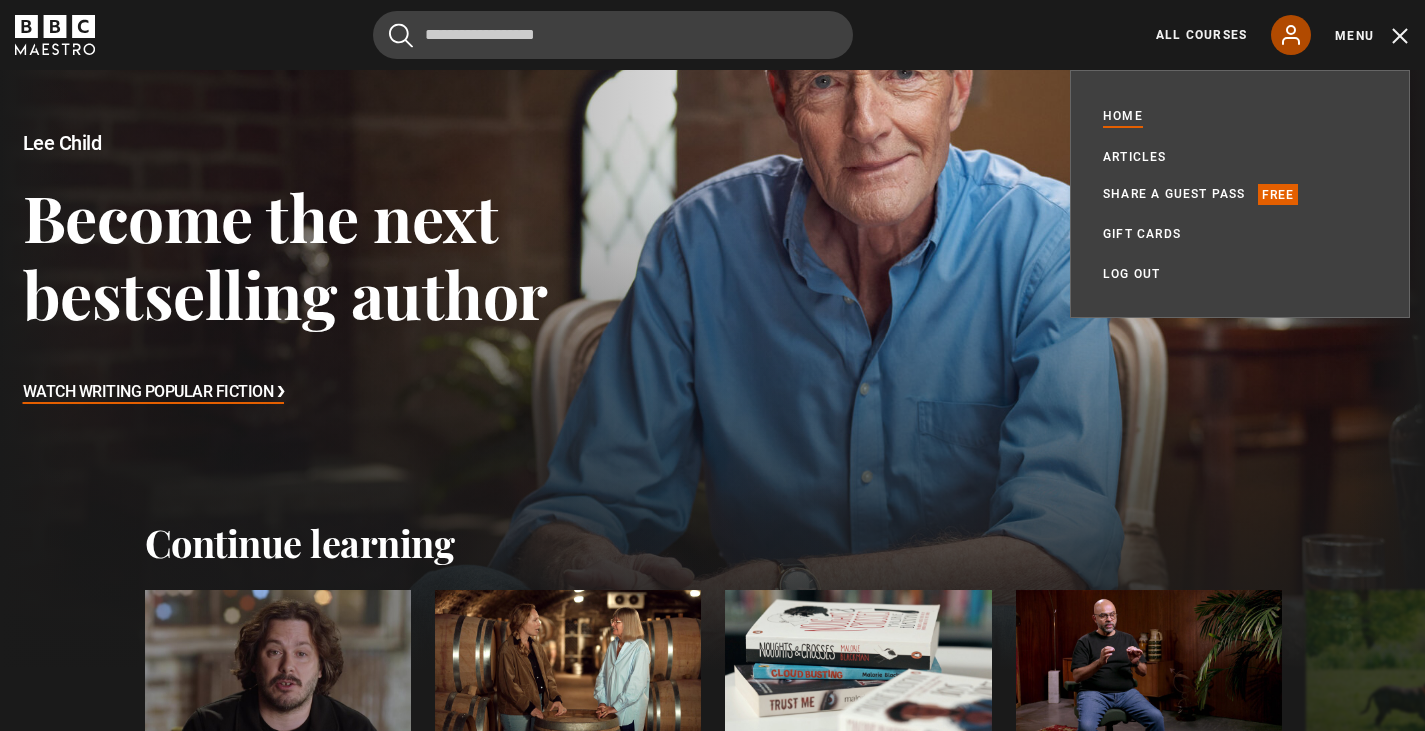 click 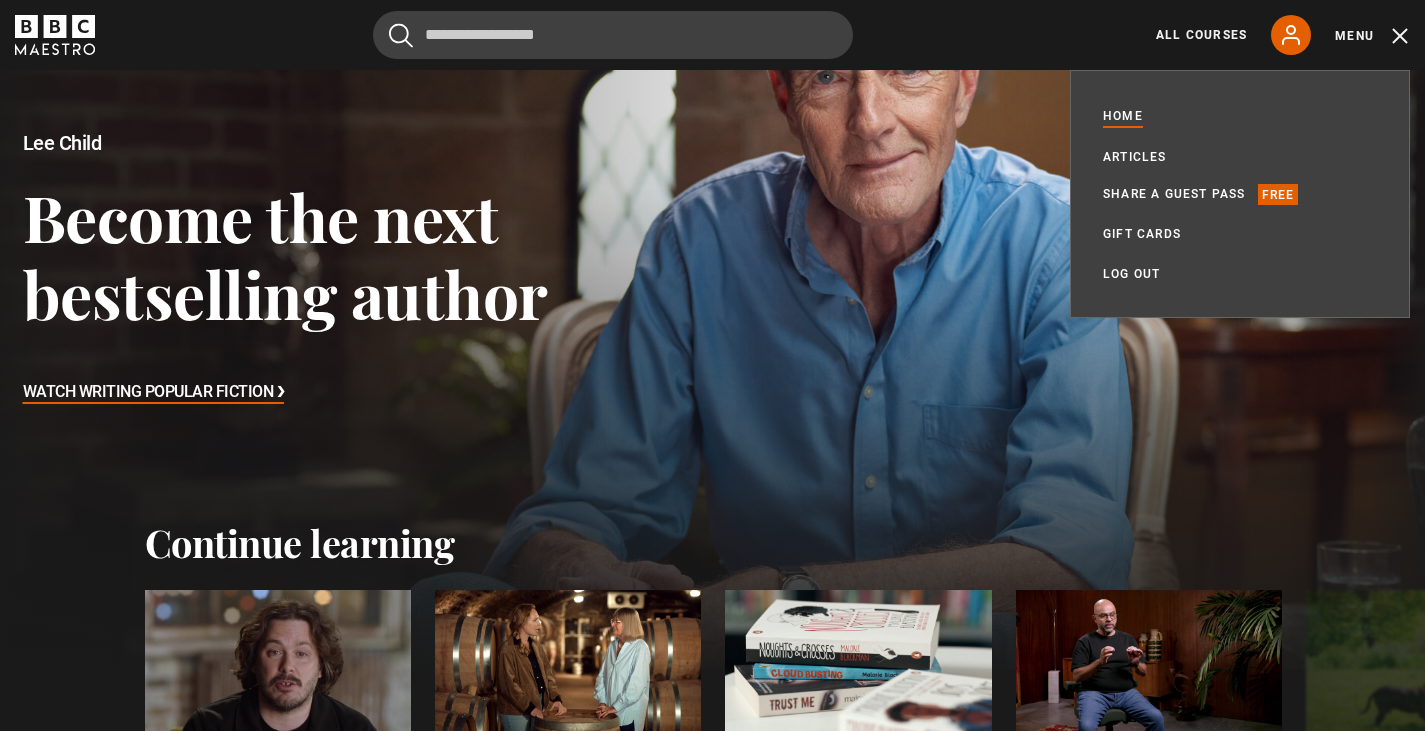 click at bounding box center (712, 270) 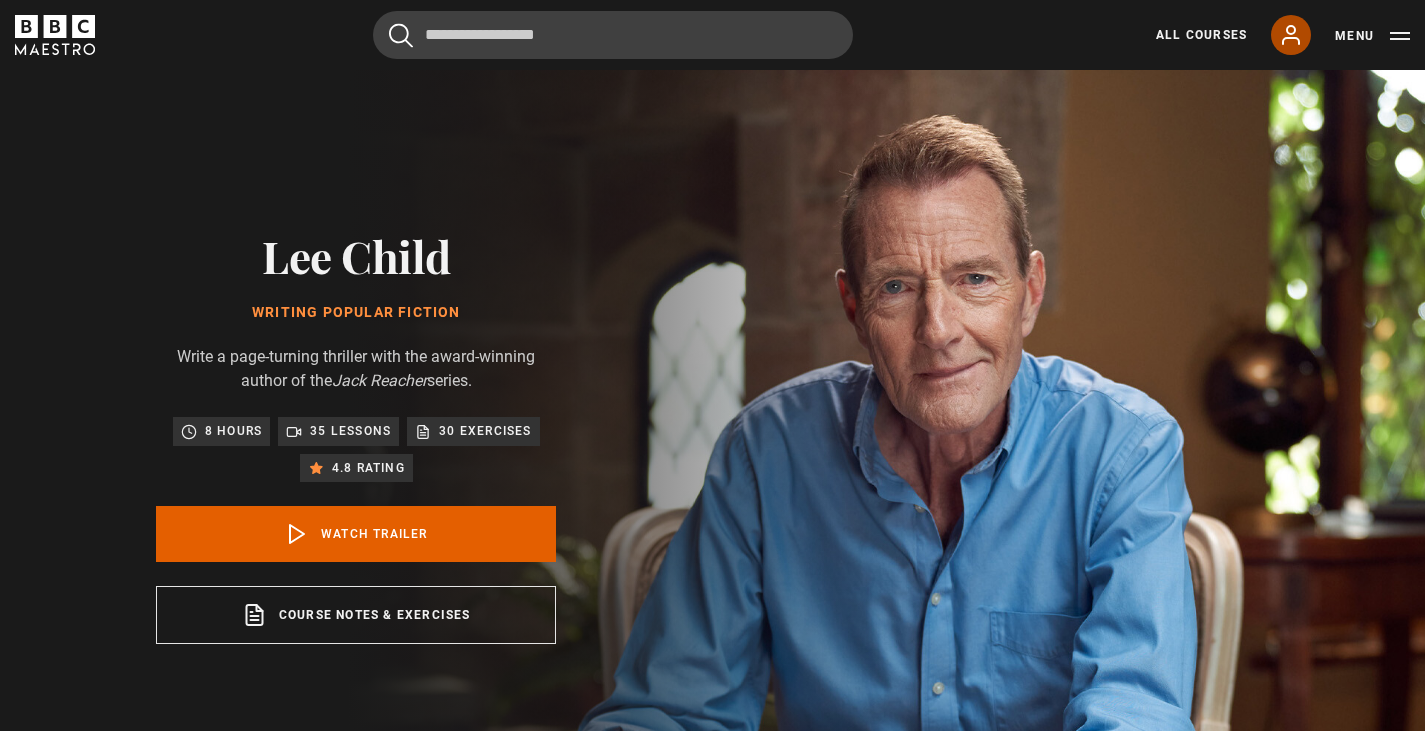 scroll, scrollTop: 0, scrollLeft: 0, axis: both 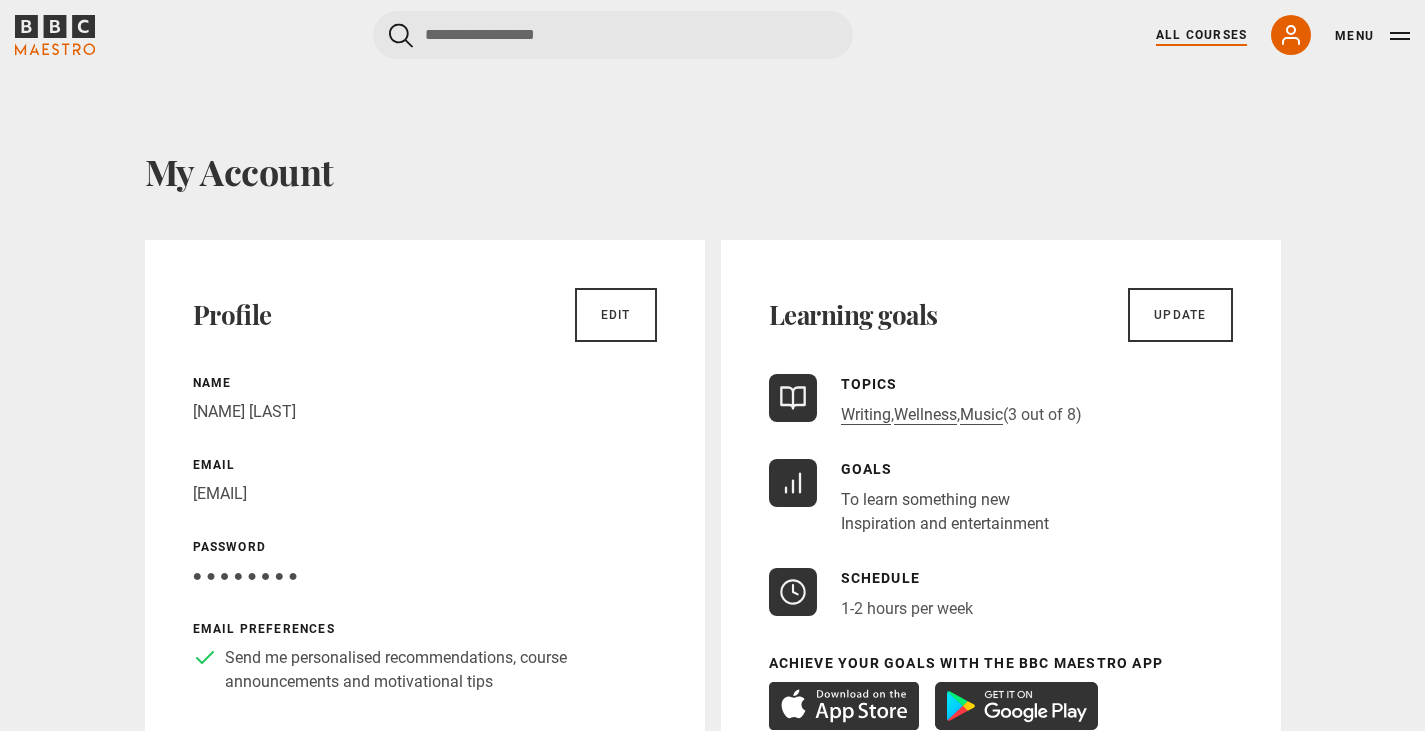 click on "All Courses" at bounding box center [1201, 35] 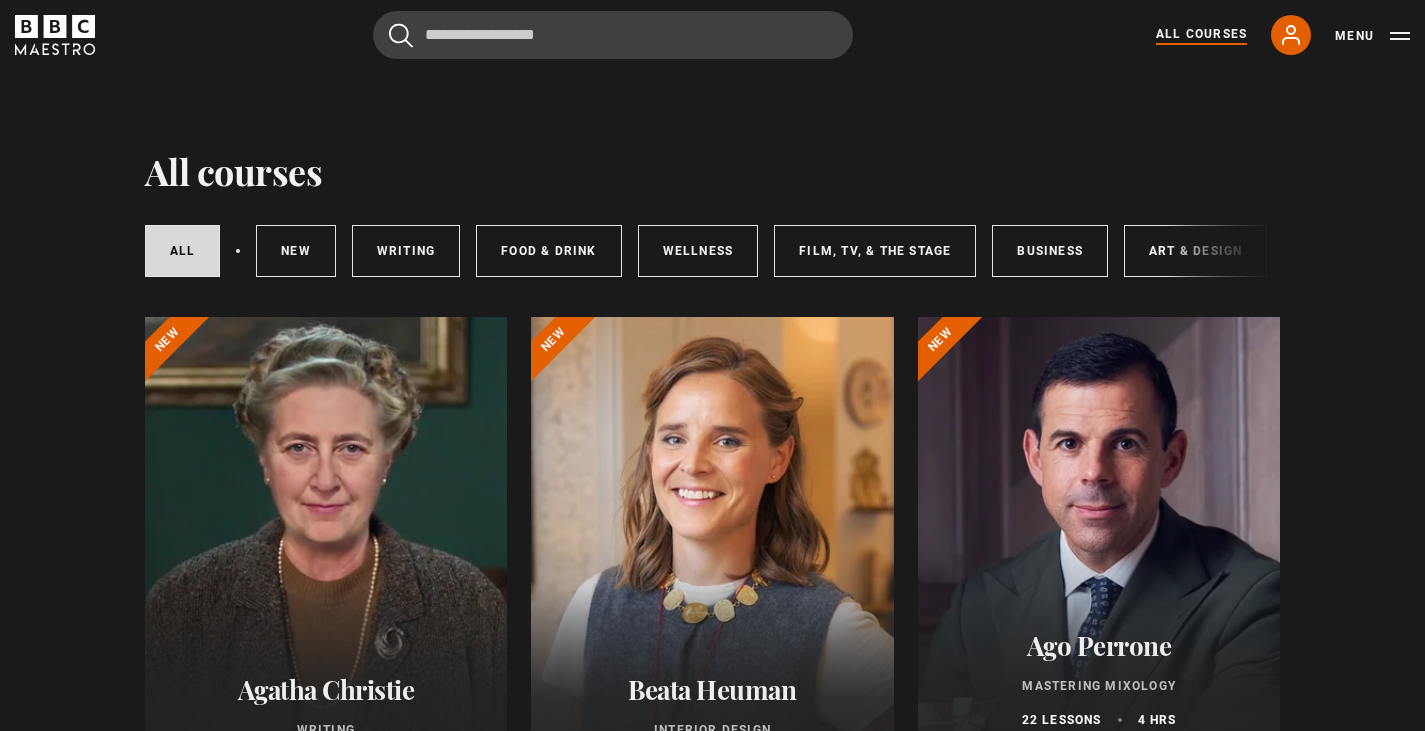 scroll, scrollTop: 0, scrollLeft: 0, axis: both 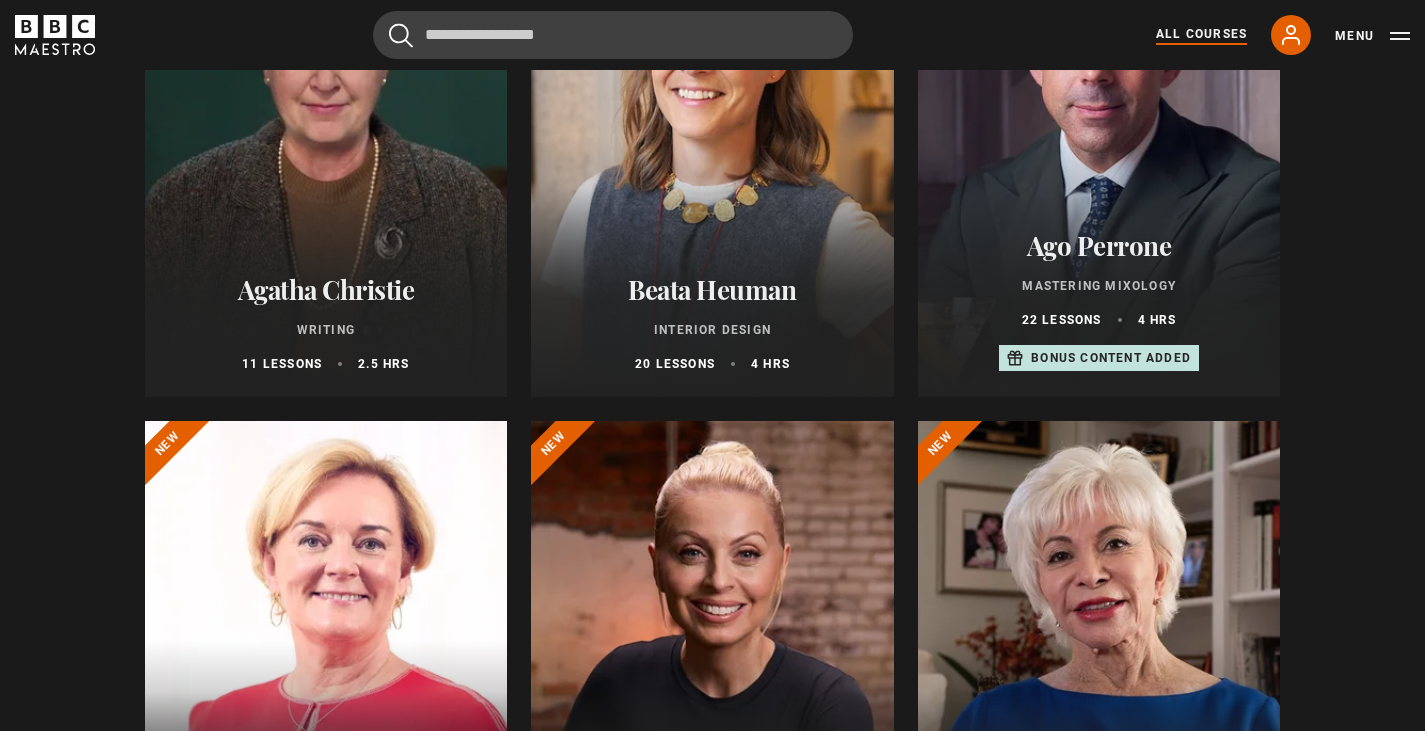 click on "Agatha Christie" at bounding box center [326, 289] 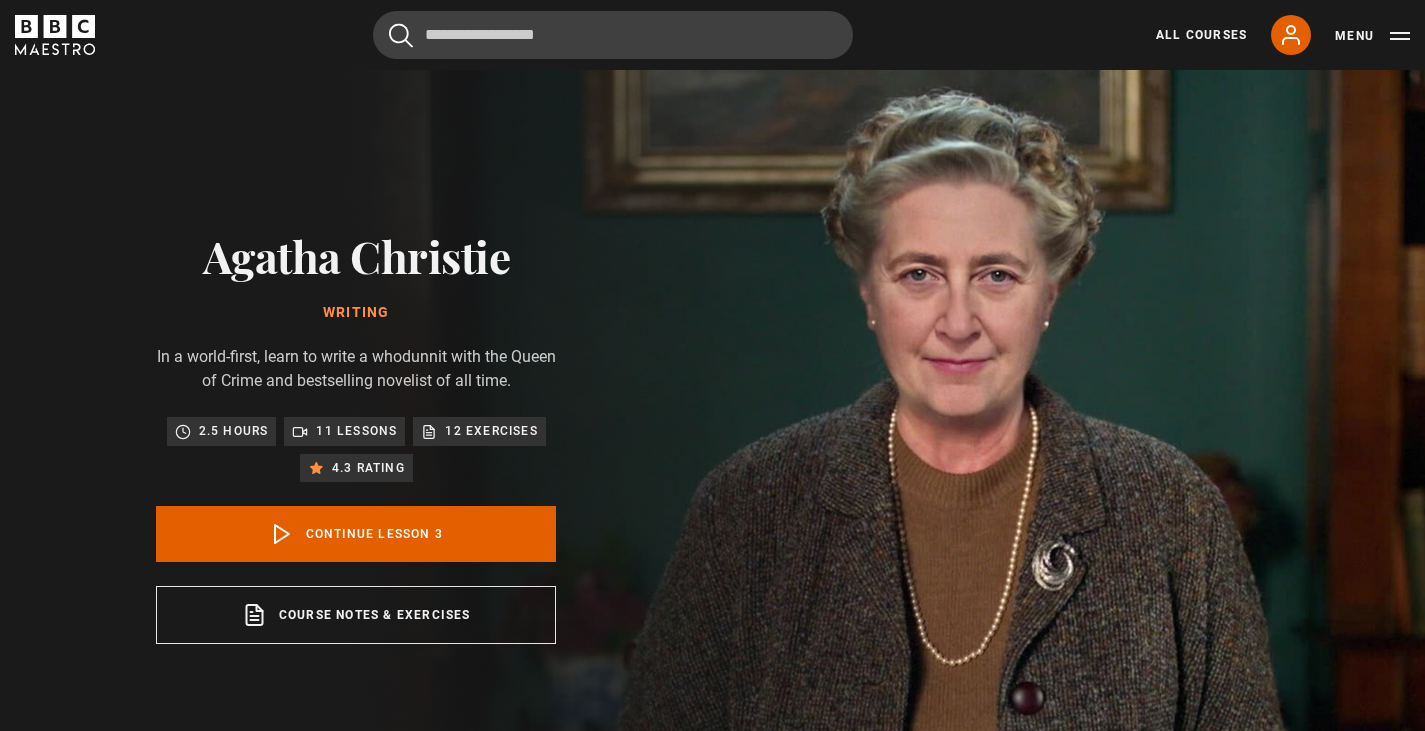 scroll, scrollTop: 804, scrollLeft: 0, axis: vertical 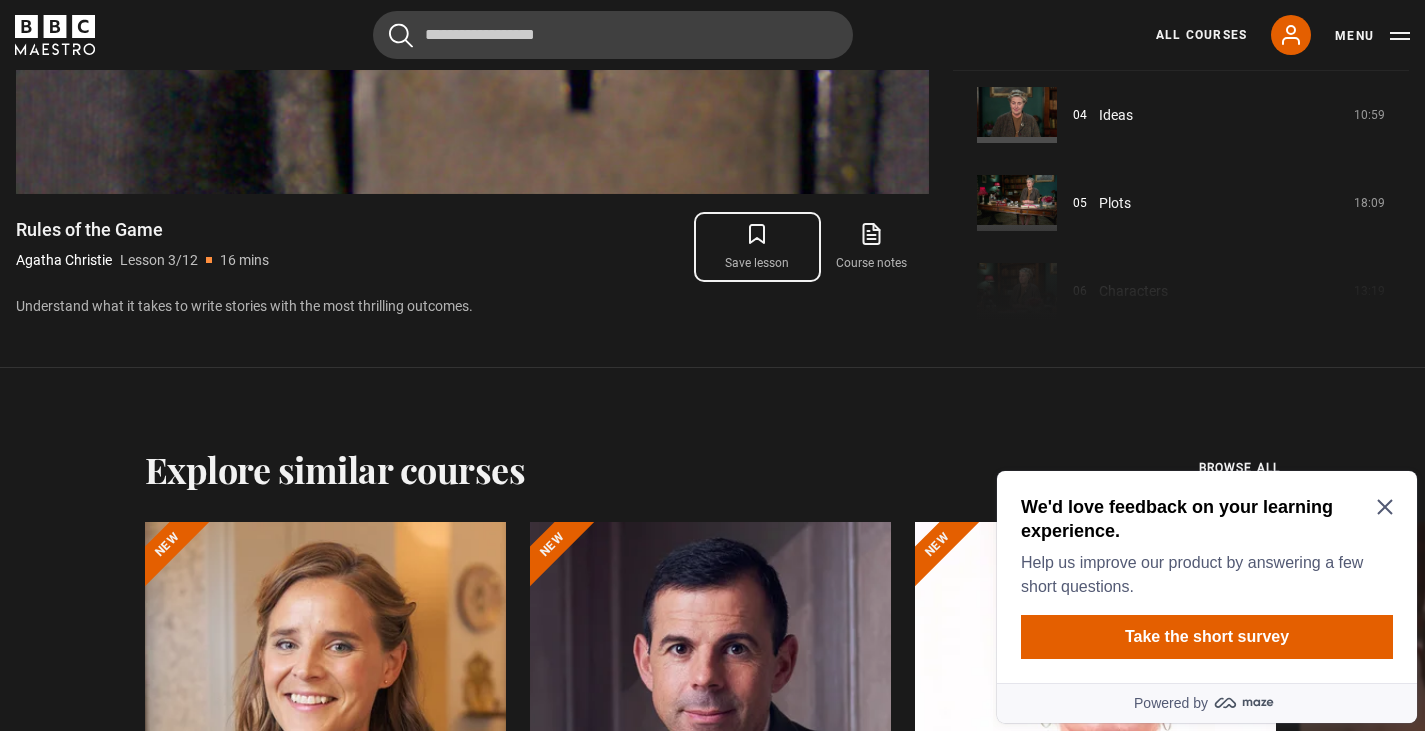 click 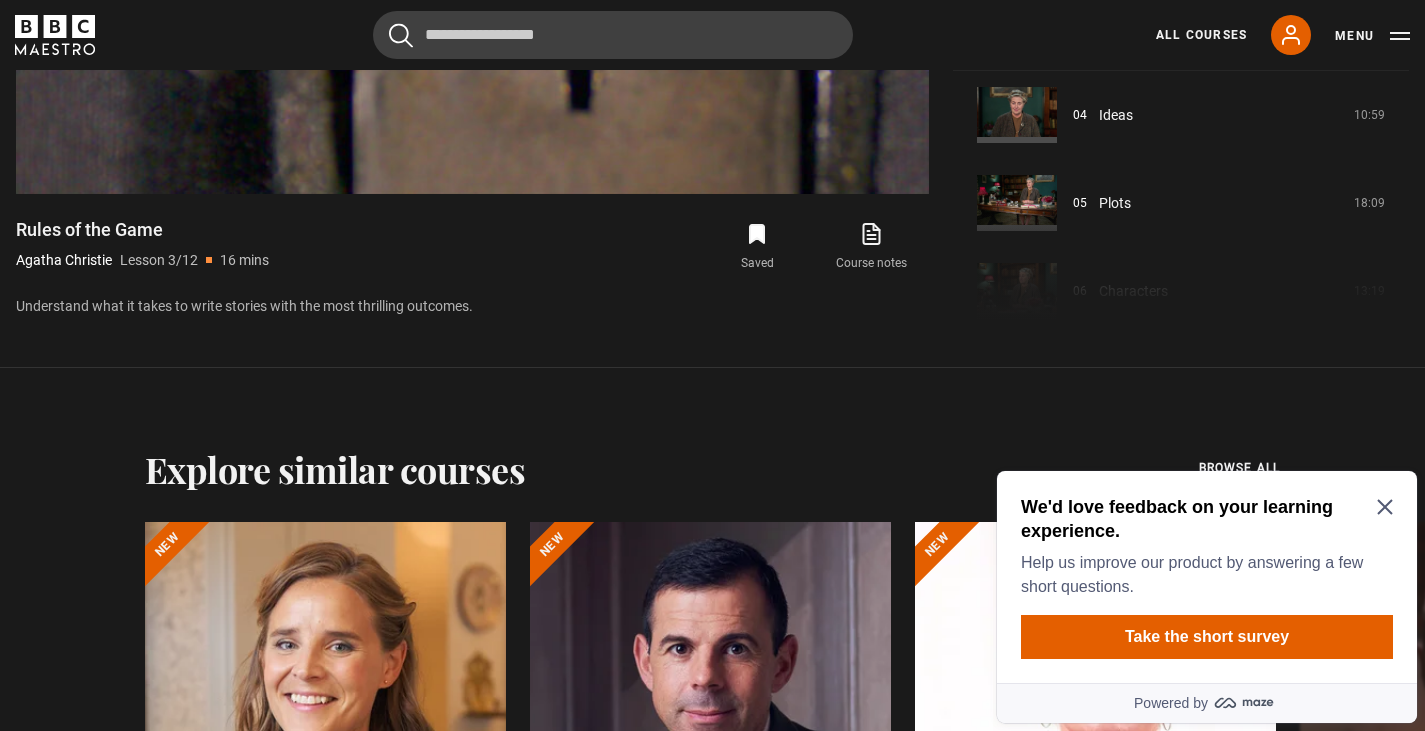 click 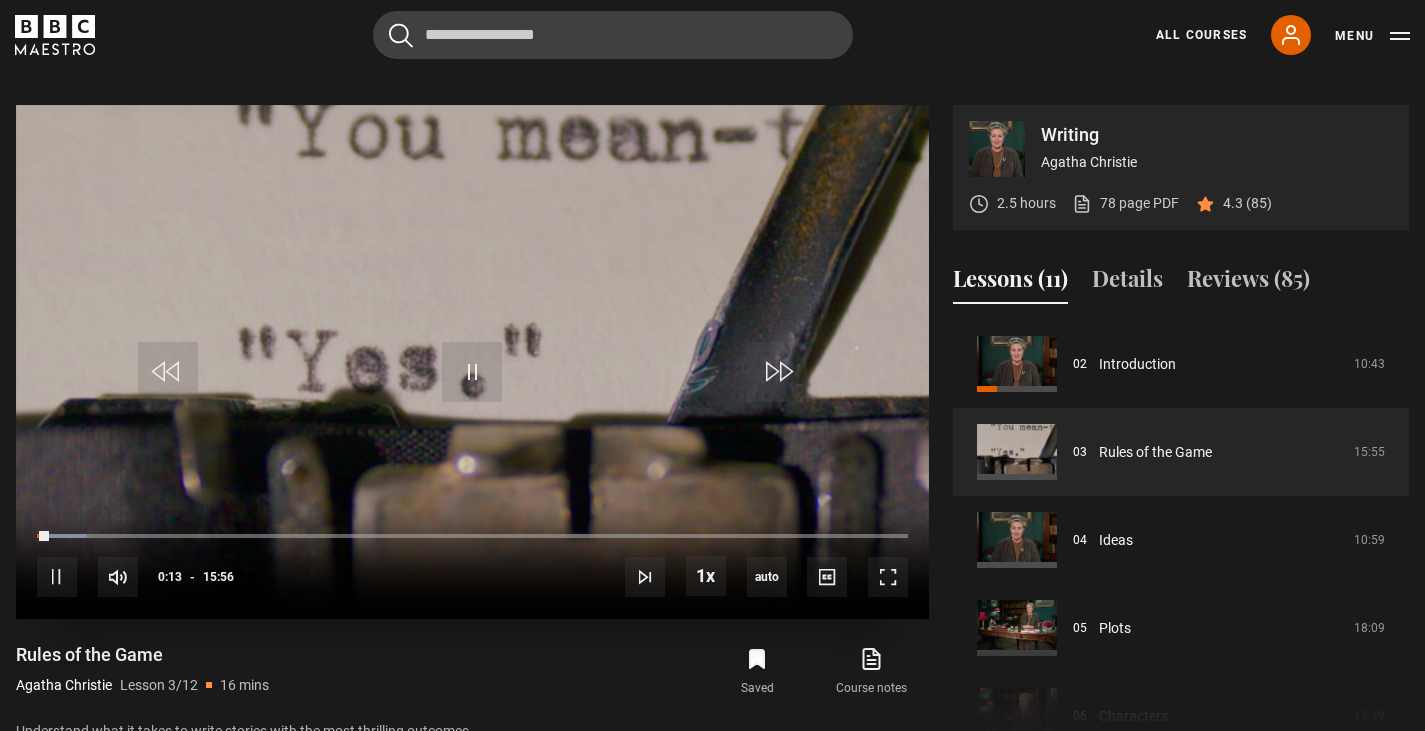 scroll, scrollTop: 704, scrollLeft: 0, axis: vertical 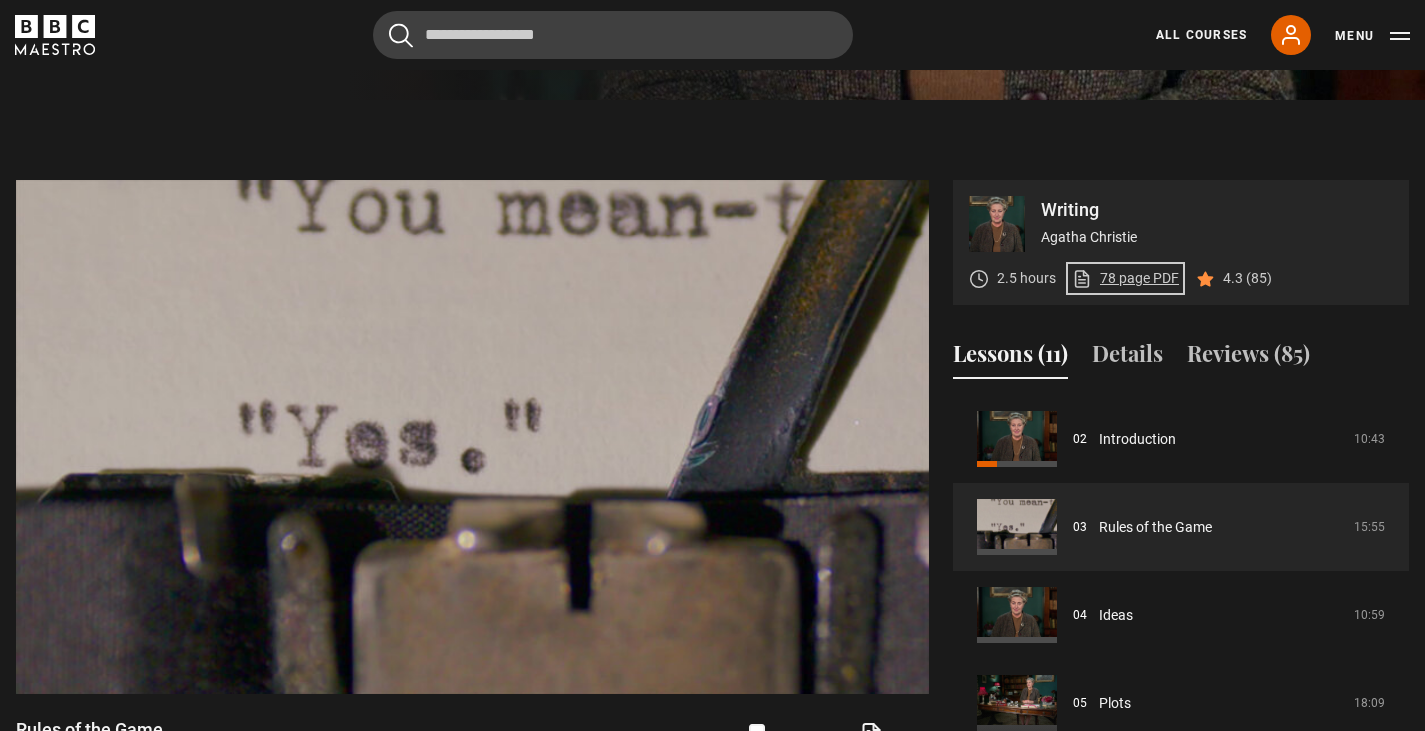 click on "78 page PDF
(opens in new tab)" at bounding box center [1125, 278] 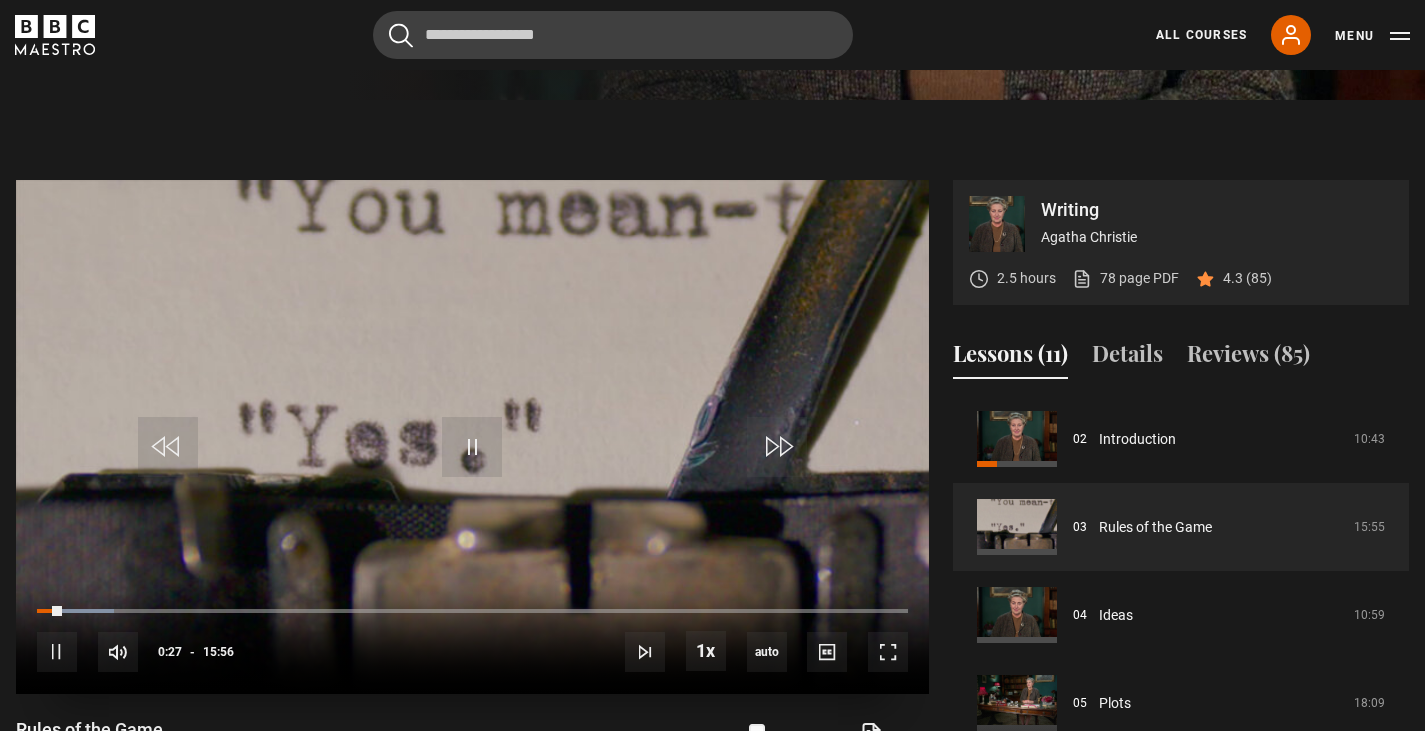 click at bounding box center (472, 437) 